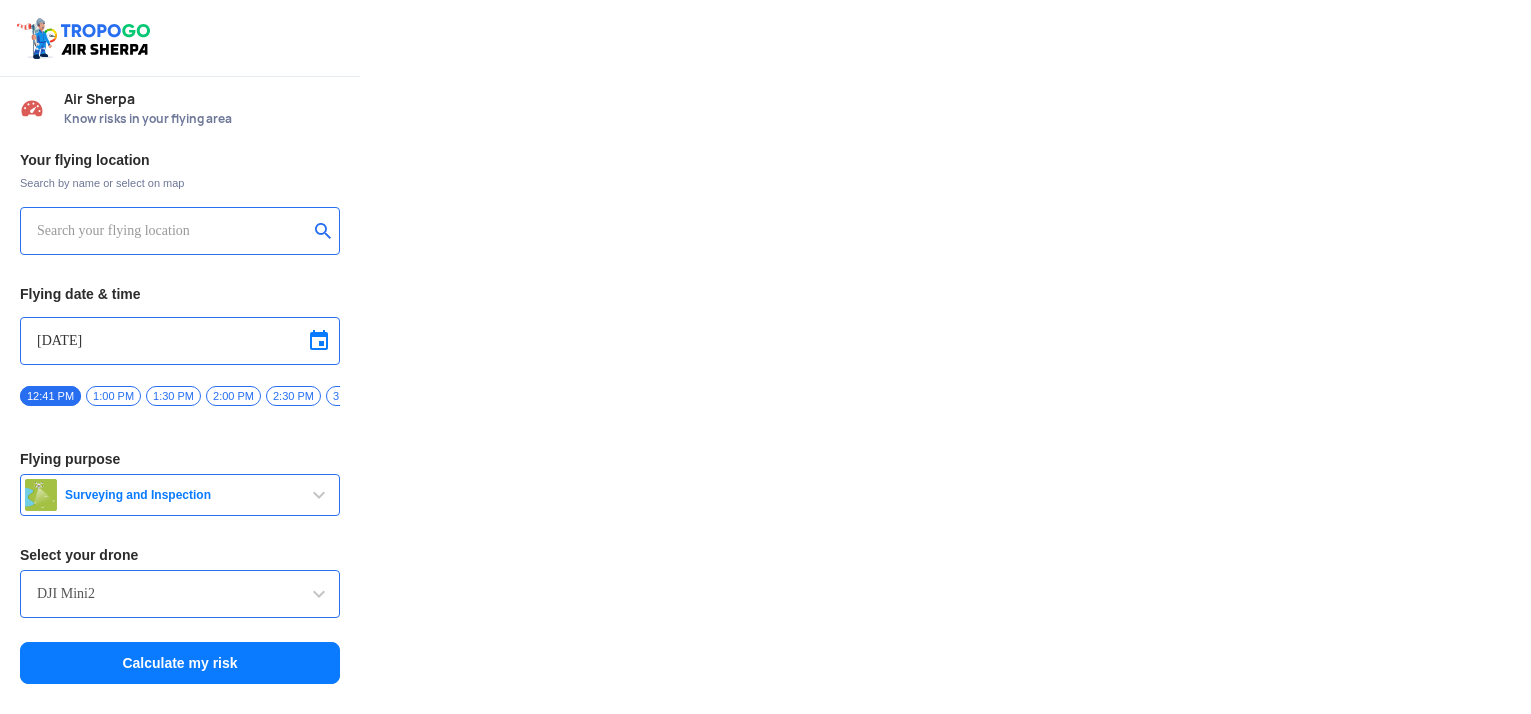 scroll, scrollTop: 0, scrollLeft: 0, axis: both 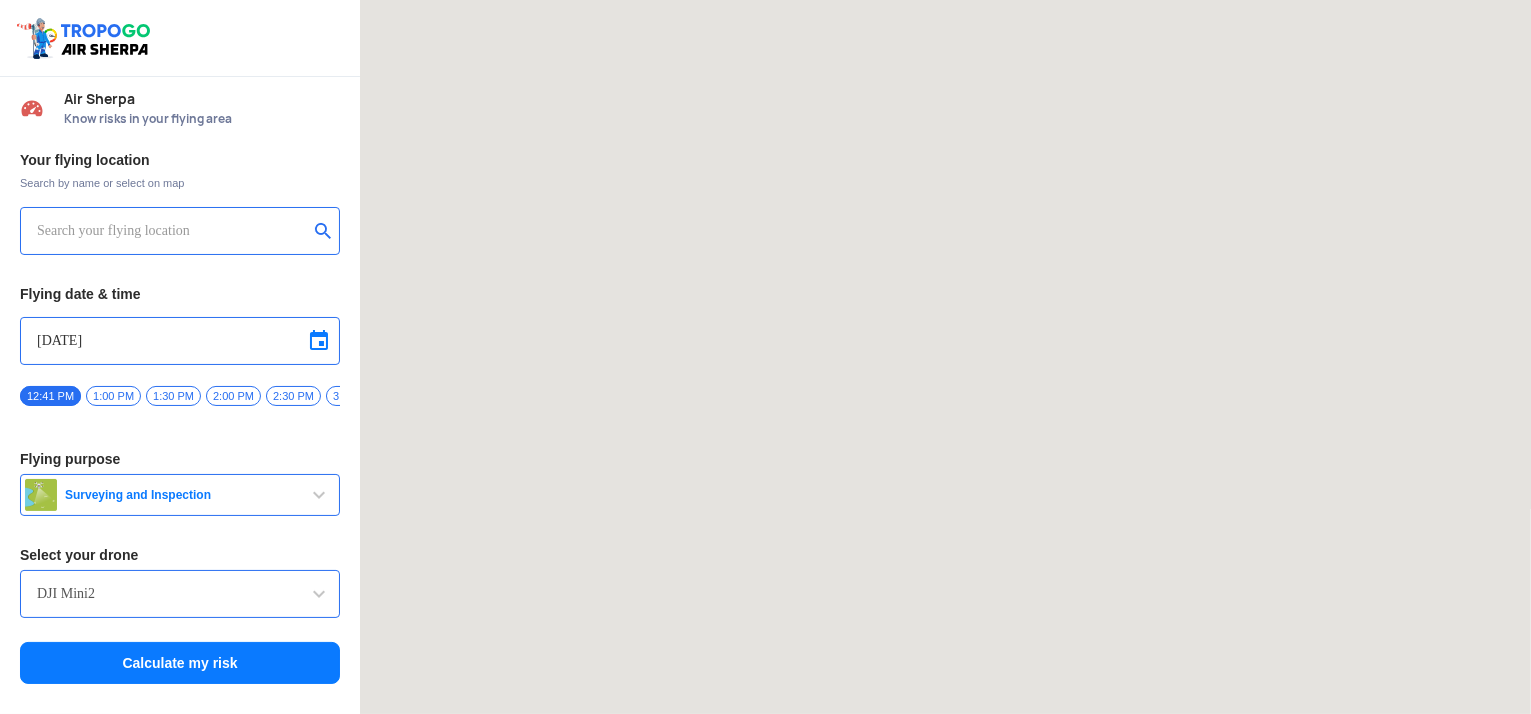 drag, startPoint x: 825, startPoint y: 233, endPoint x: 740, endPoint y: 209, distance: 88.32327 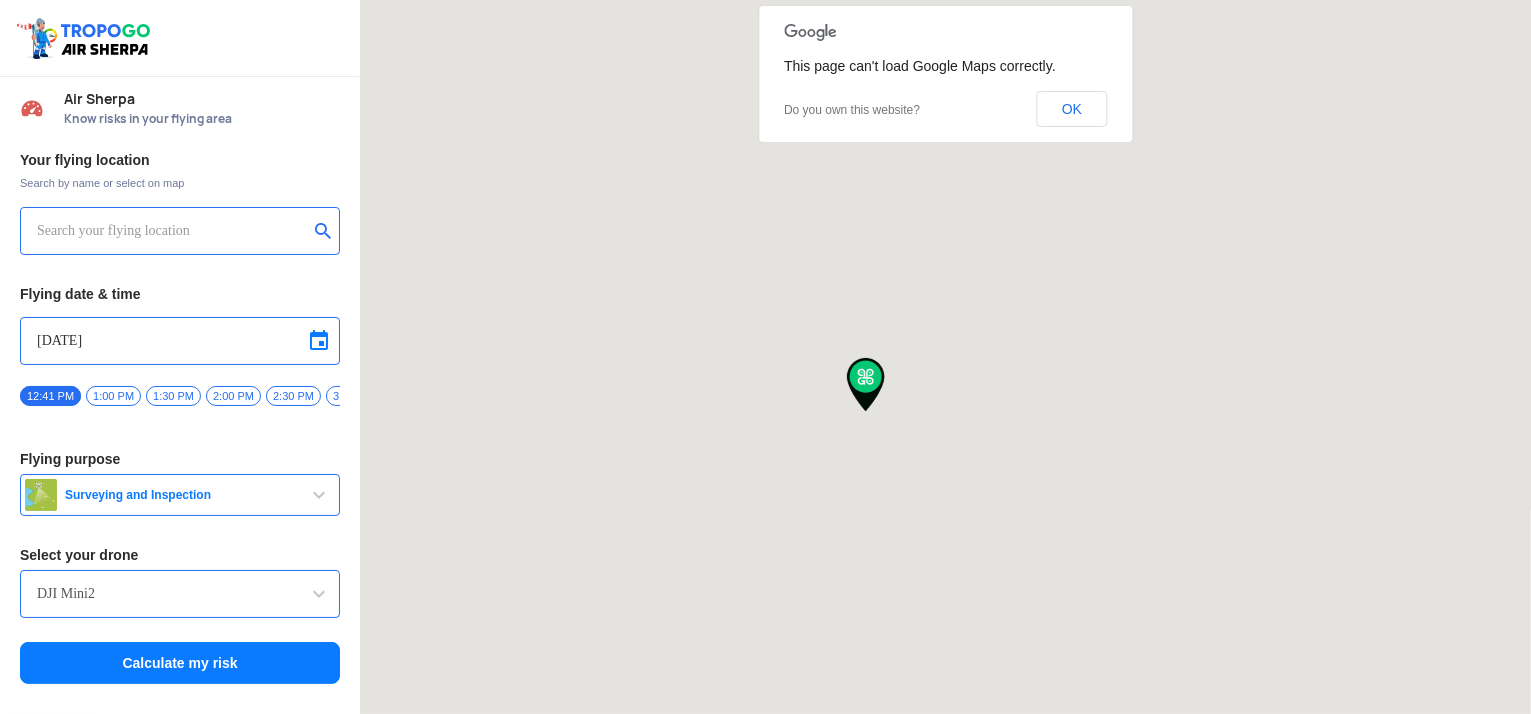 click at bounding box center [172, 231] 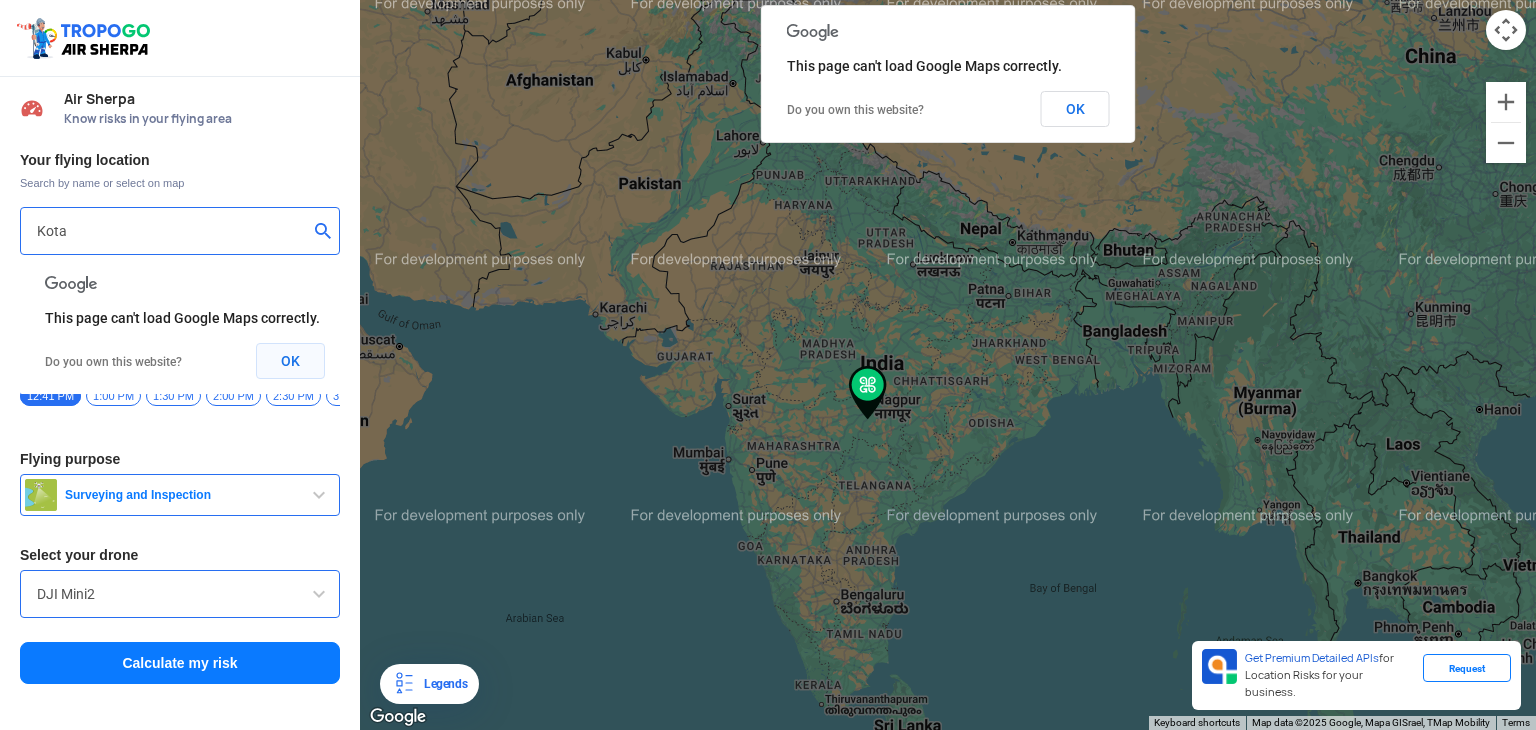 type on "Kota" 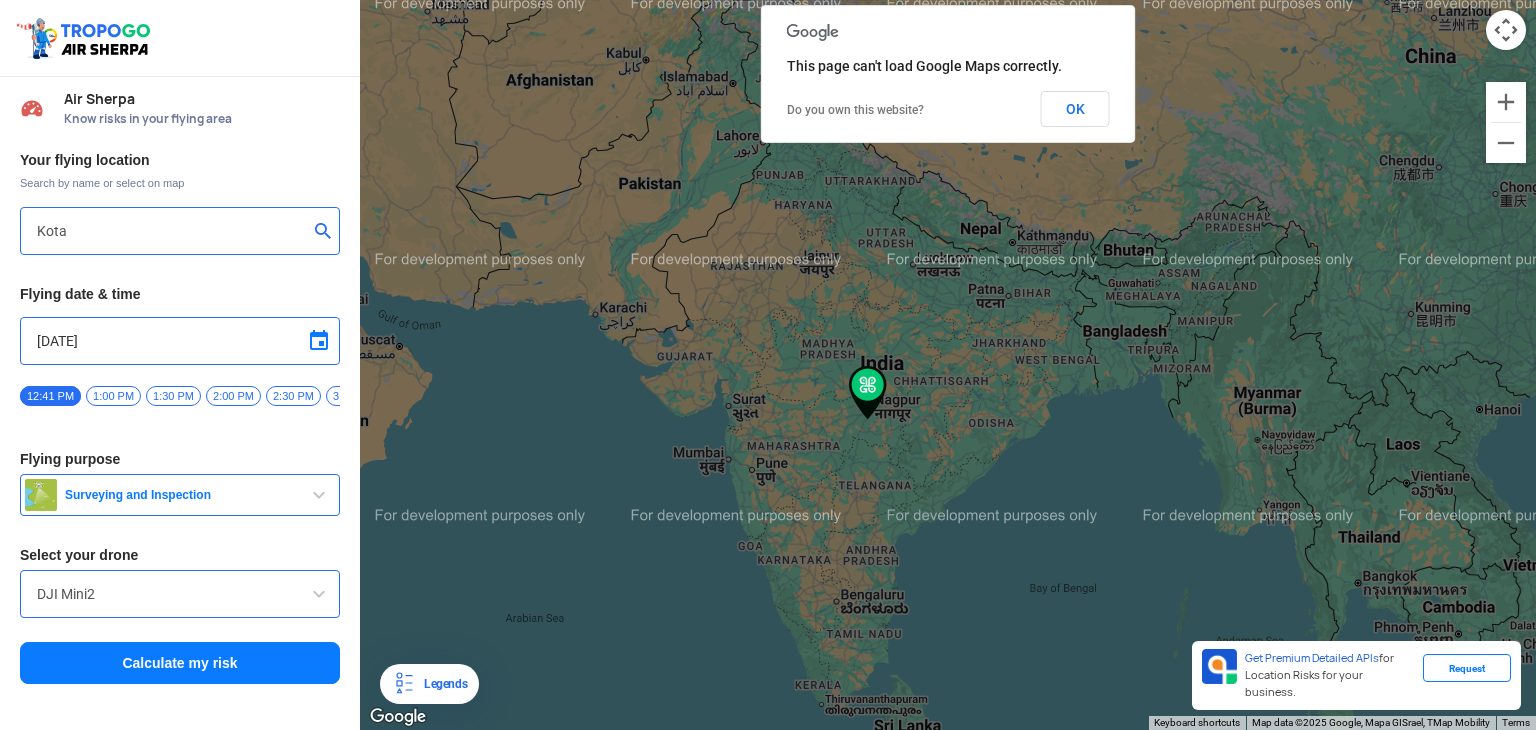 click at bounding box center (327, 233) 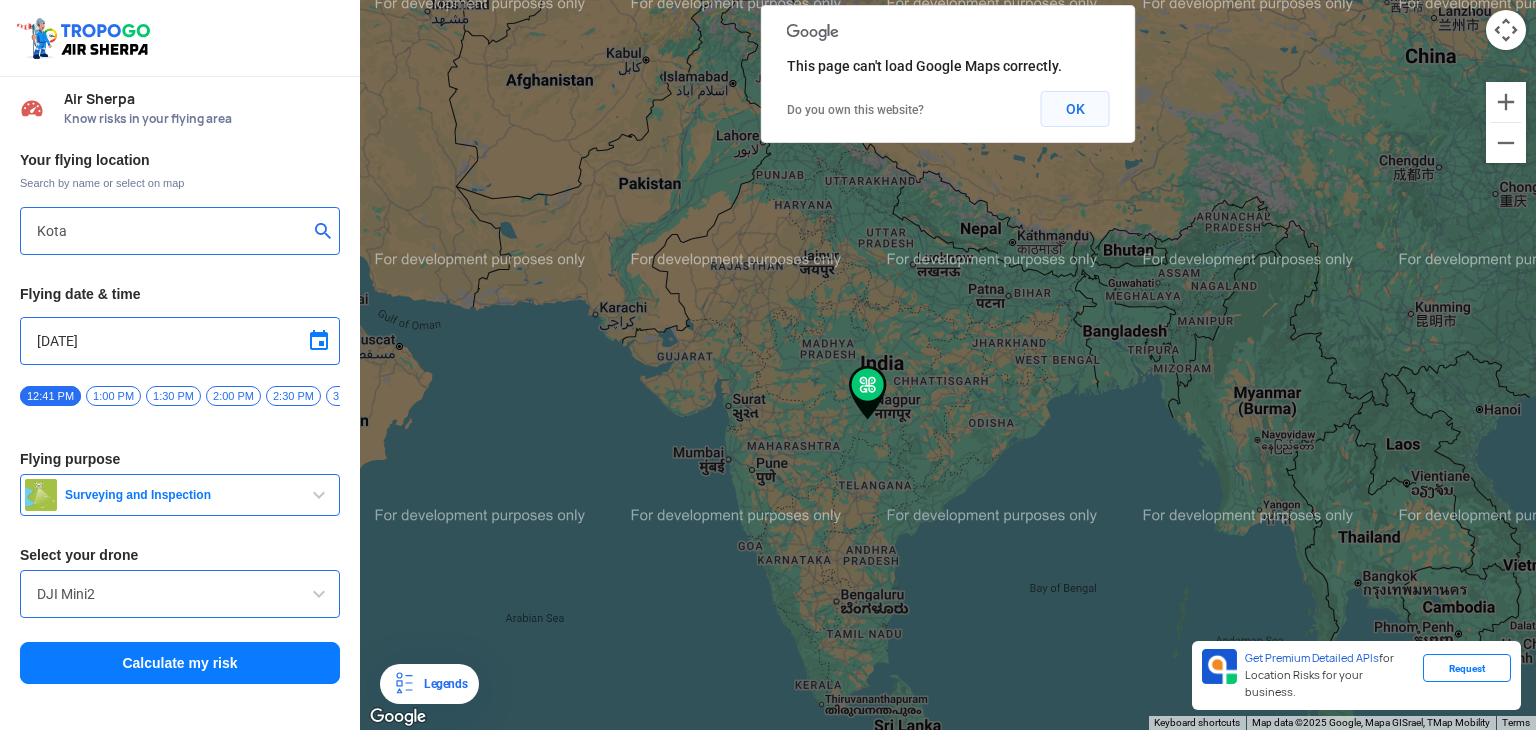 click on "OK" 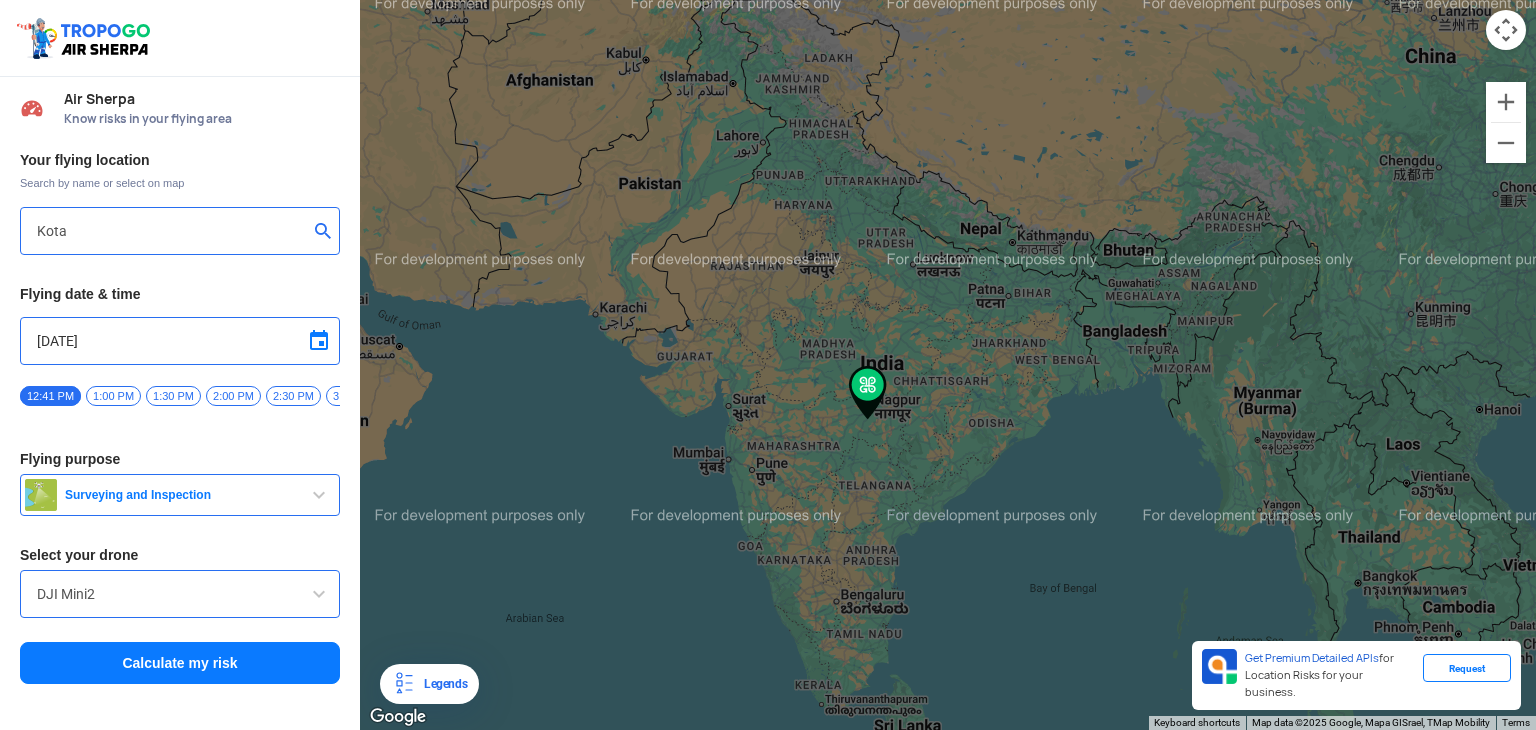 click on "To navigate, press the arrow keys." 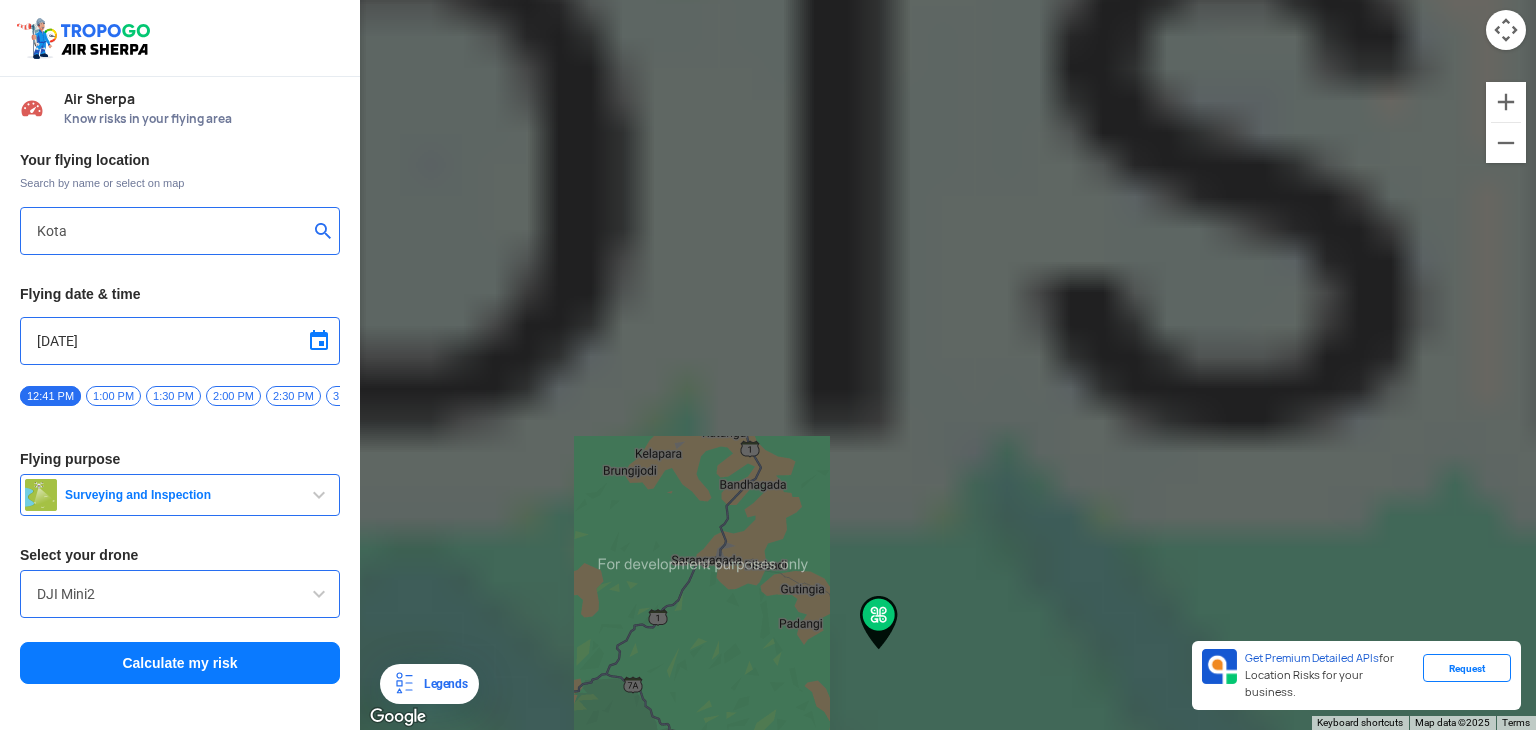 drag, startPoint x: 759, startPoint y: 326, endPoint x: 777, endPoint y: 622, distance: 296.54678 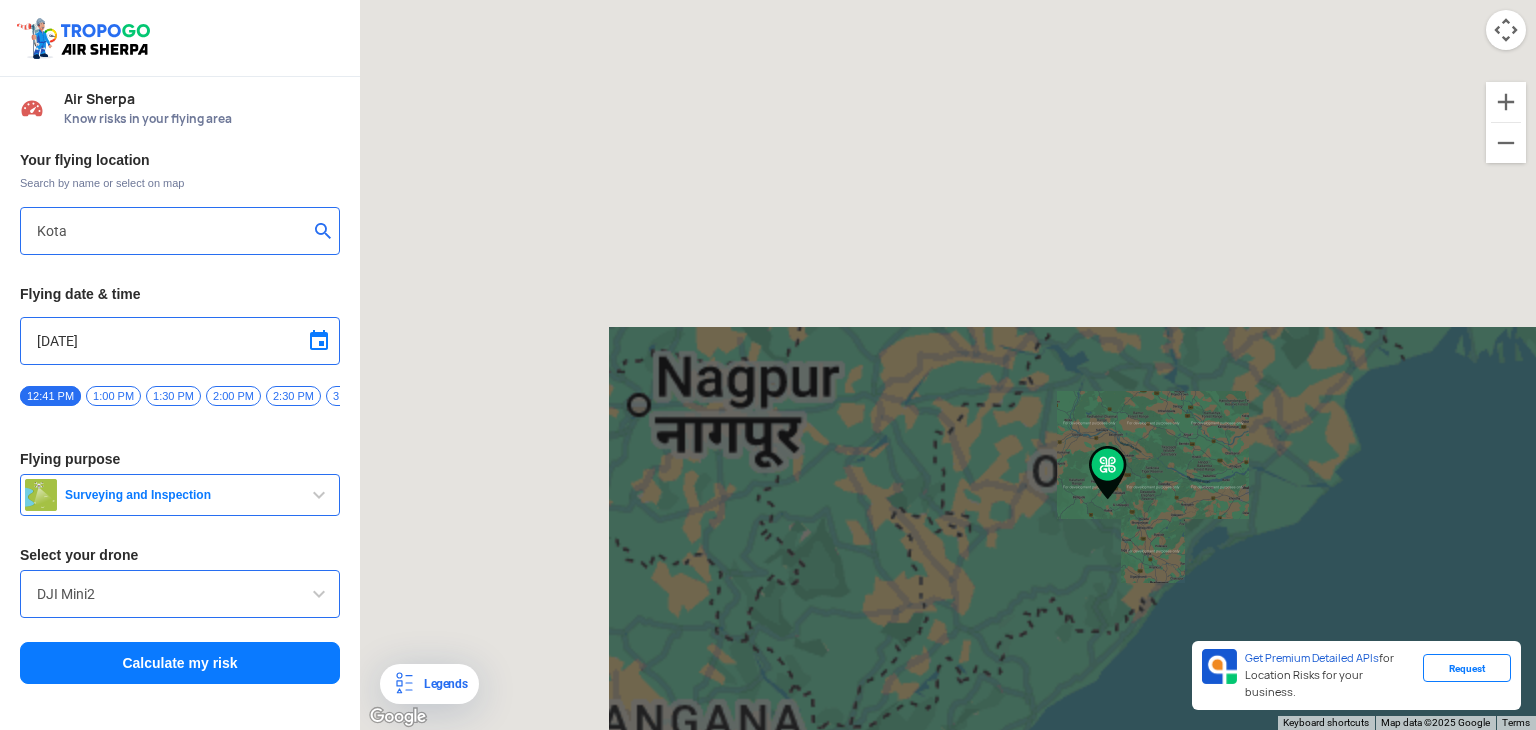 drag, startPoint x: 1040, startPoint y: 646, endPoint x: 1078, endPoint y: 571, distance: 84.07735 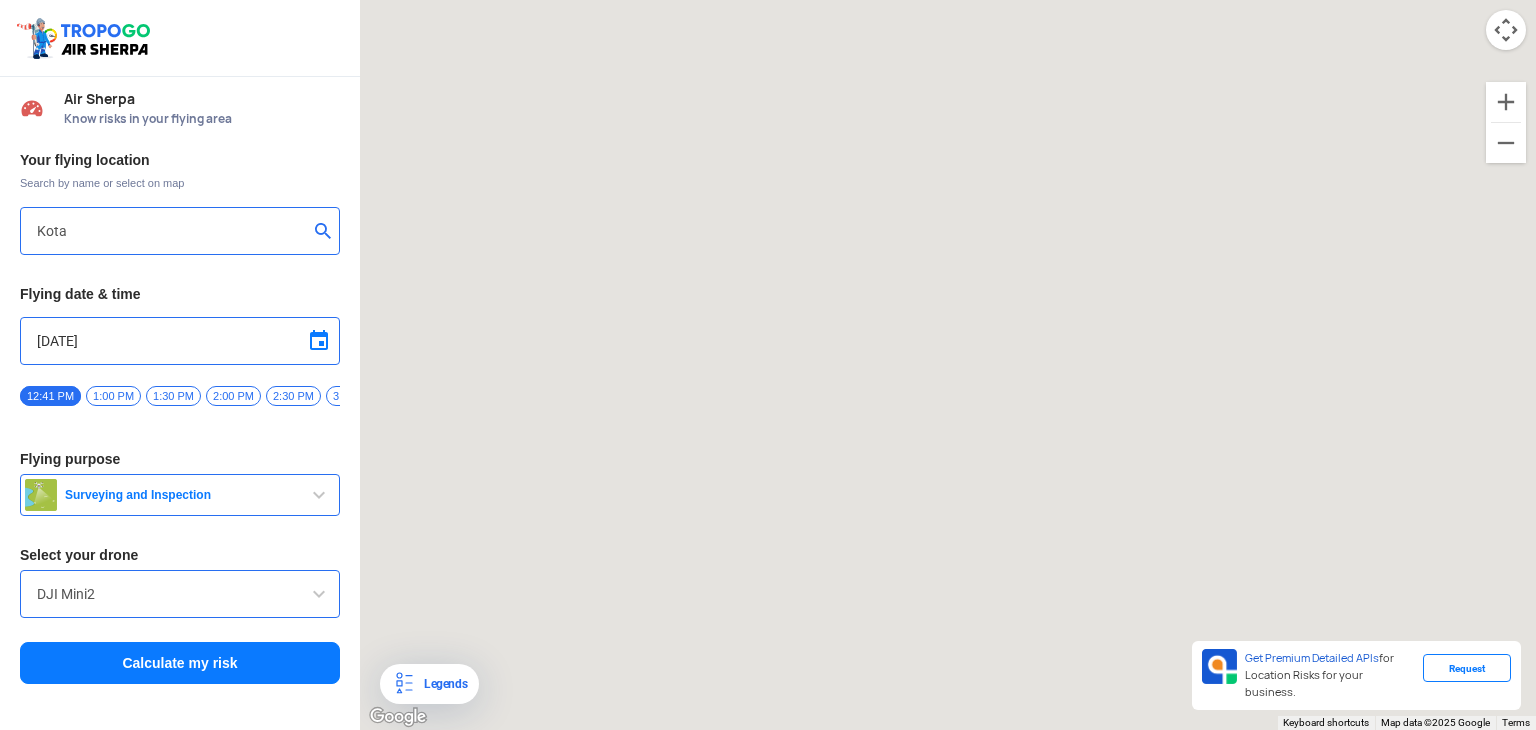 drag, startPoint x: 757, startPoint y: 179, endPoint x: 1103, endPoint y: 667, distance: 598.214 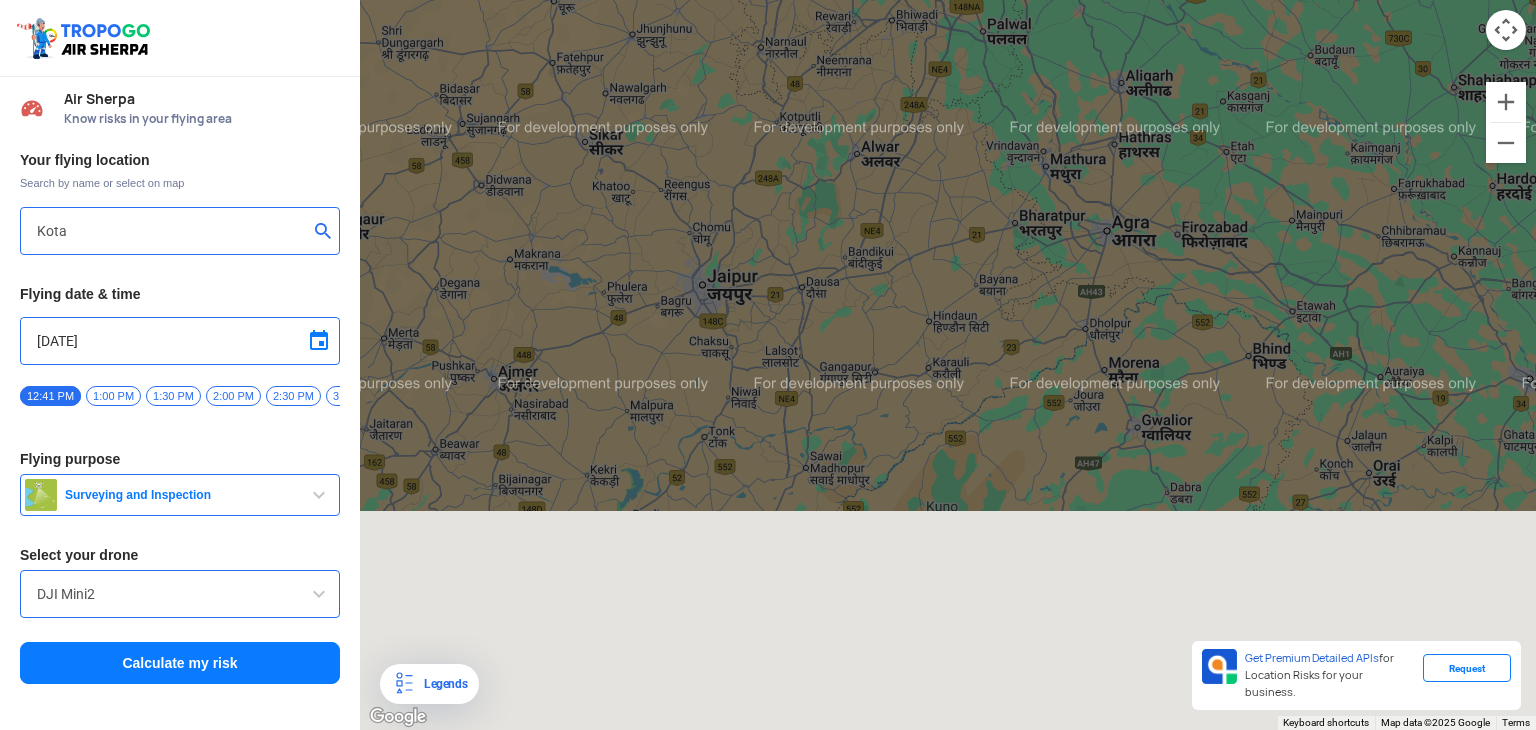 drag, startPoint x: 892, startPoint y: 475, endPoint x: 921, endPoint y: 249, distance: 227.85303 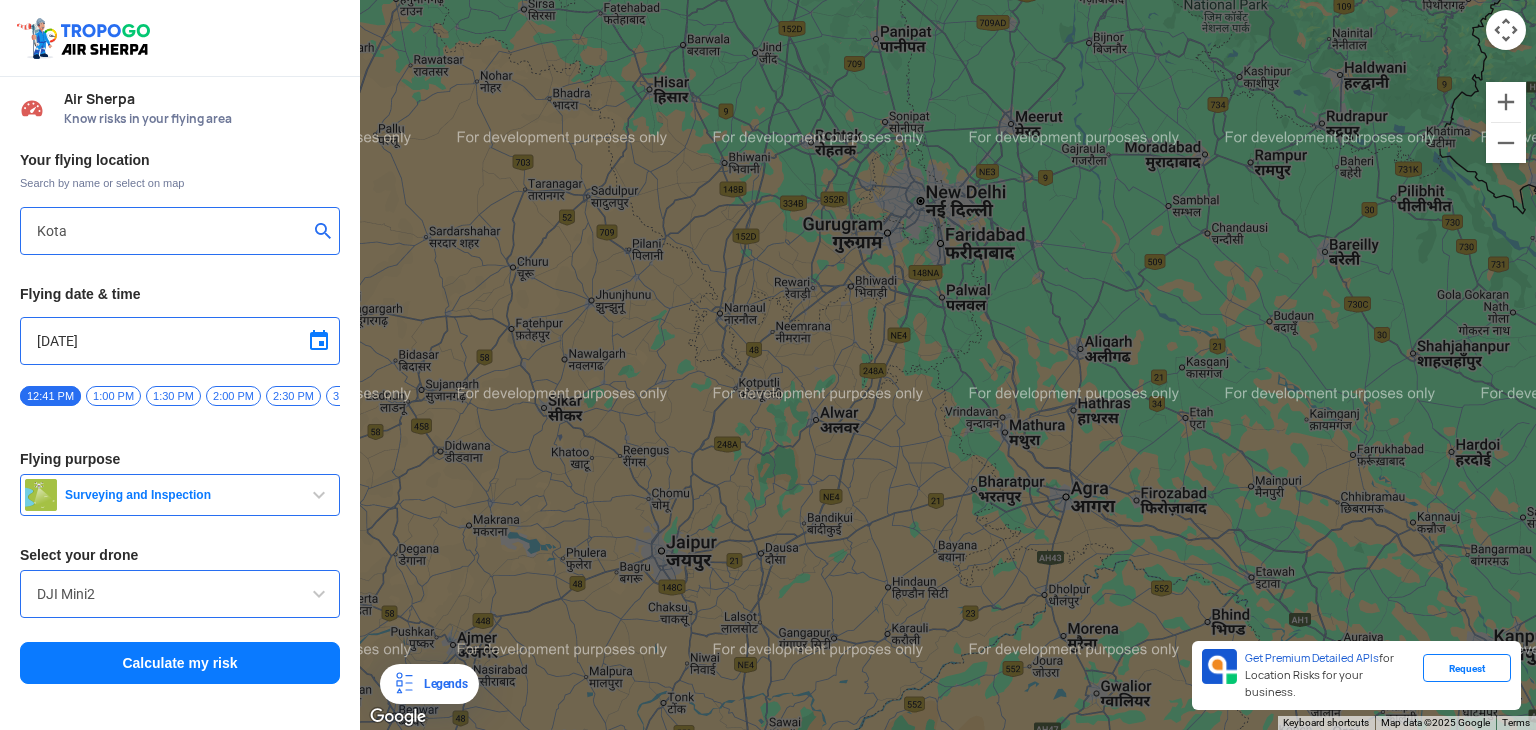 drag, startPoint x: 907, startPoint y: 251, endPoint x: 864, endPoint y: 517, distance: 269.45316 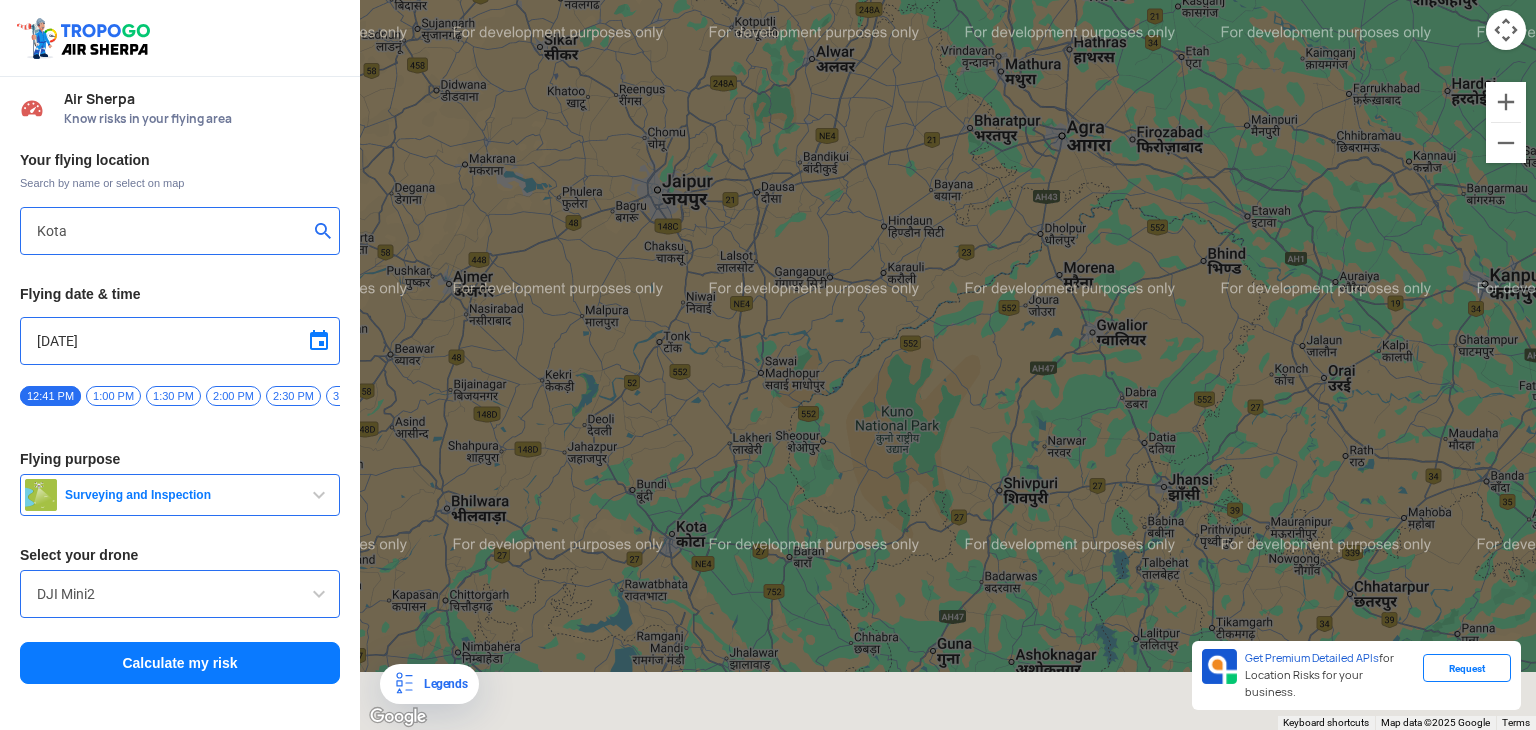 drag, startPoint x: 842, startPoint y: 530, endPoint x: 836, endPoint y: 169, distance: 361.04987 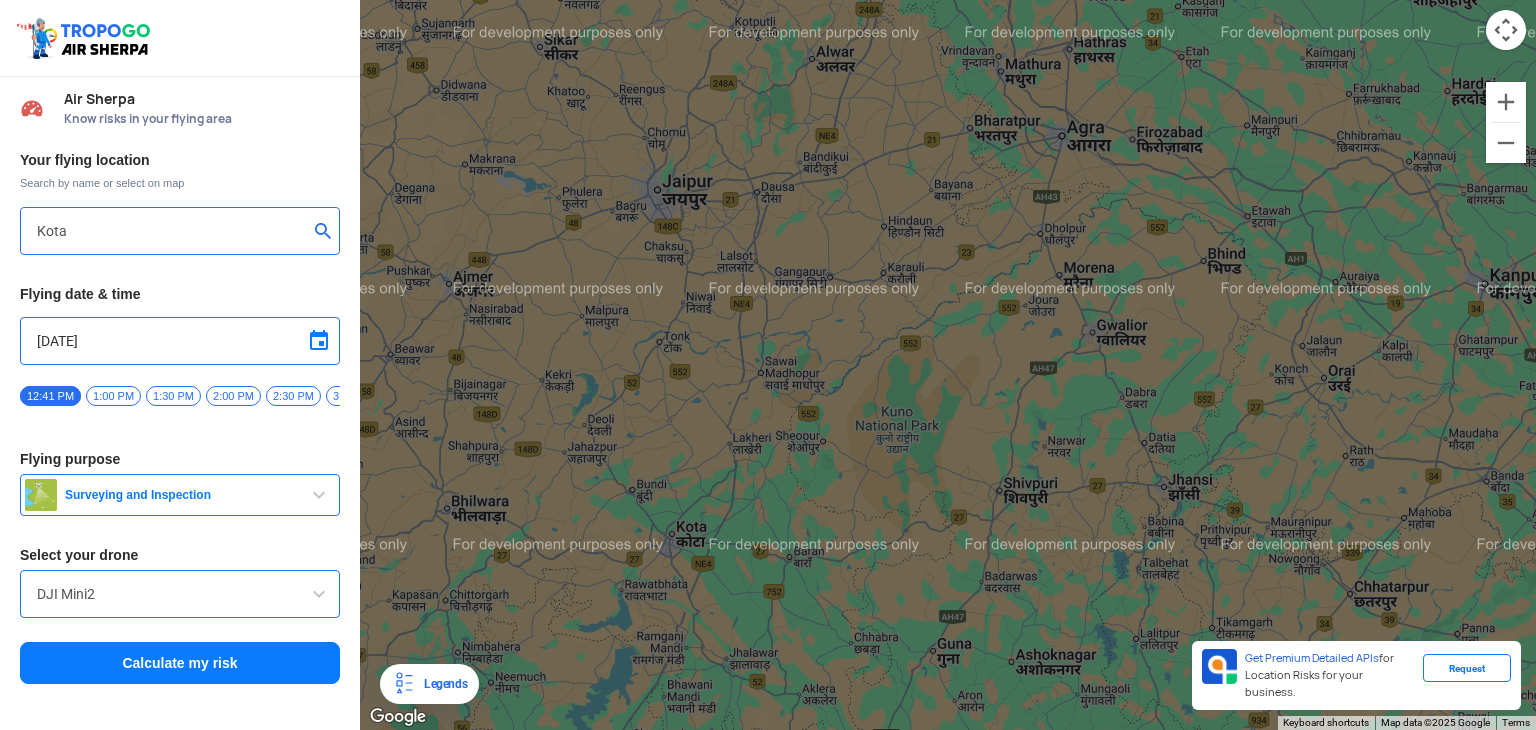 click on "To navigate, press the arrow keys." 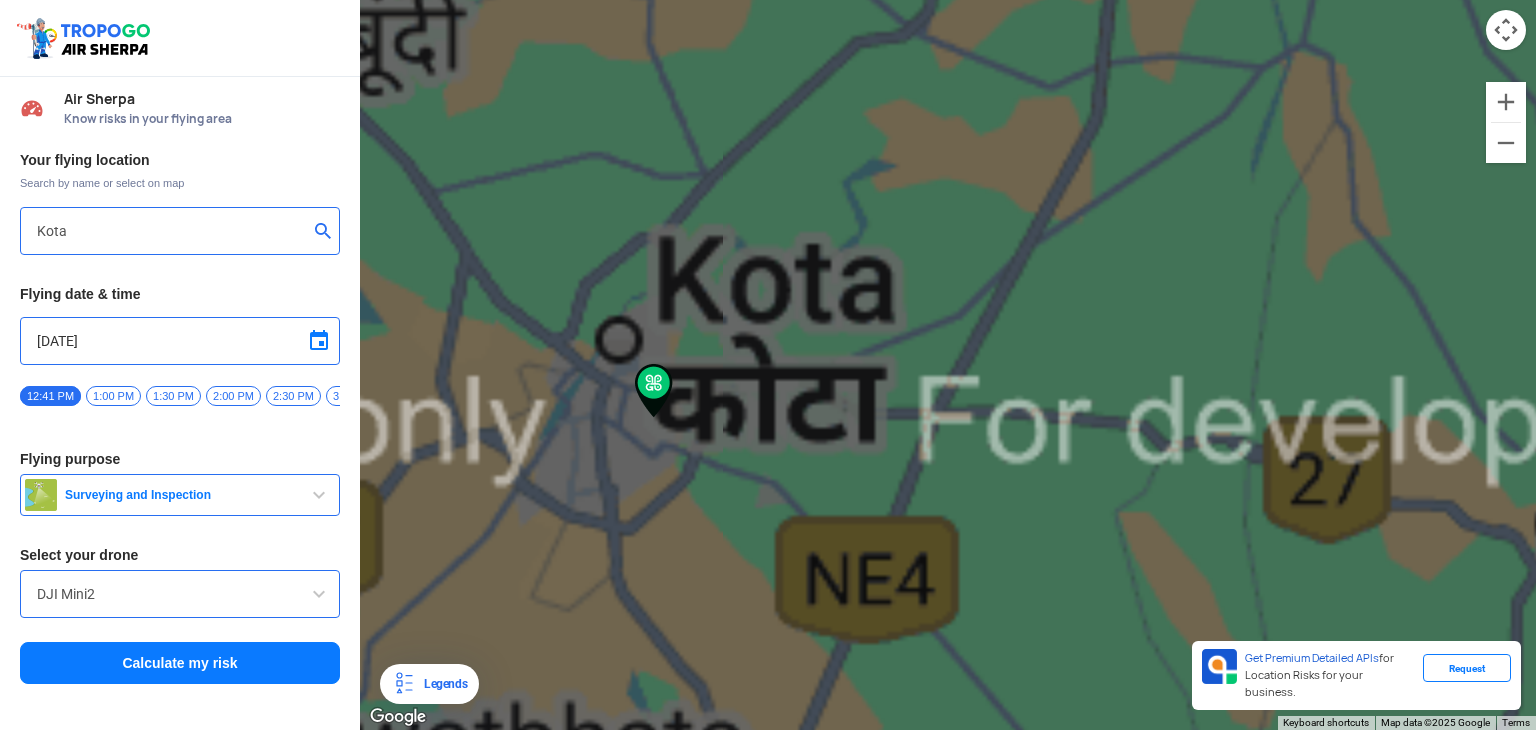drag, startPoint x: 816, startPoint y: 315, endPoint x: 993, endPoint y: 523, distance: 273.1172 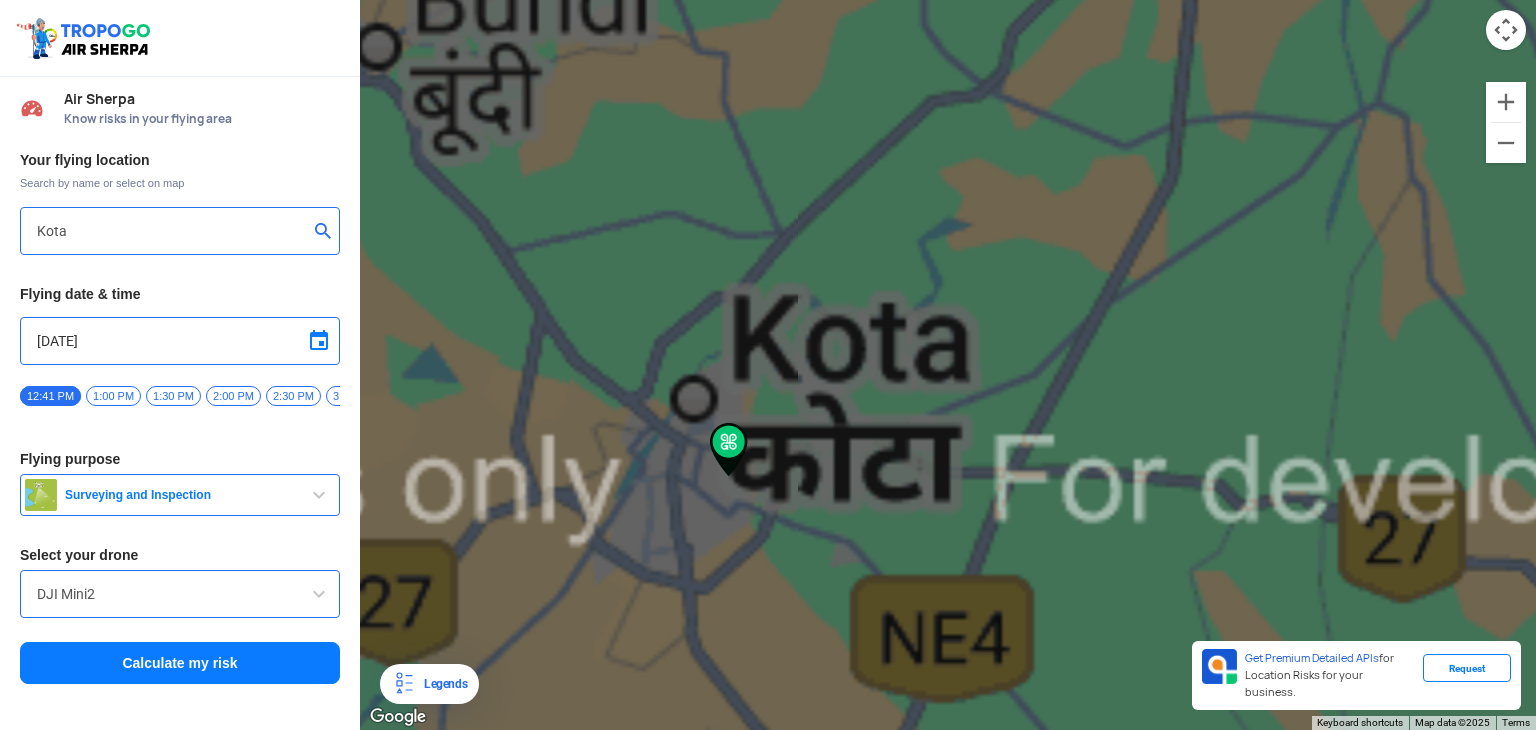 click on "To navigate, press the arrow keys." 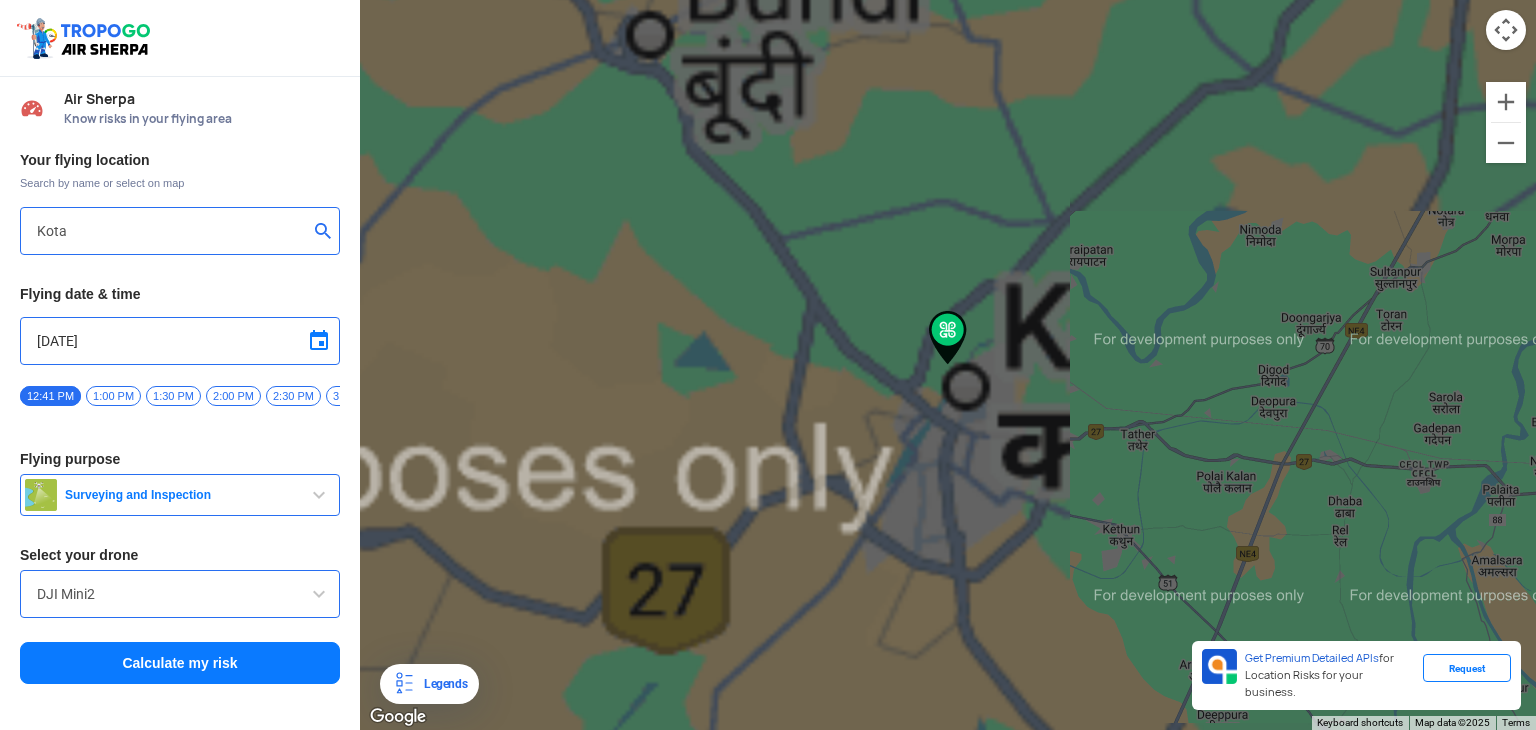 click on "To navigate, press the arrow keys." 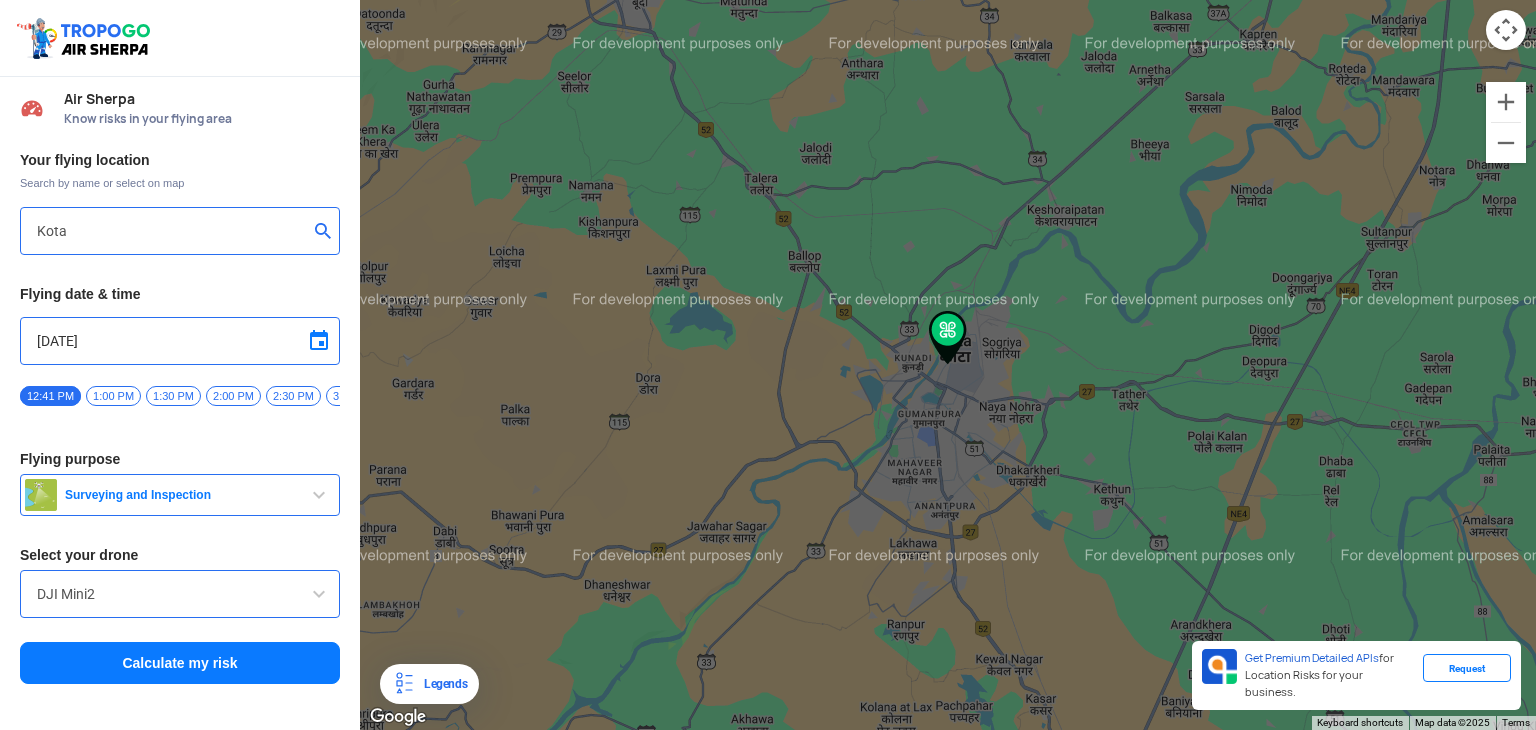 click on "DJI Mini2" at bounding box center (180, 594) 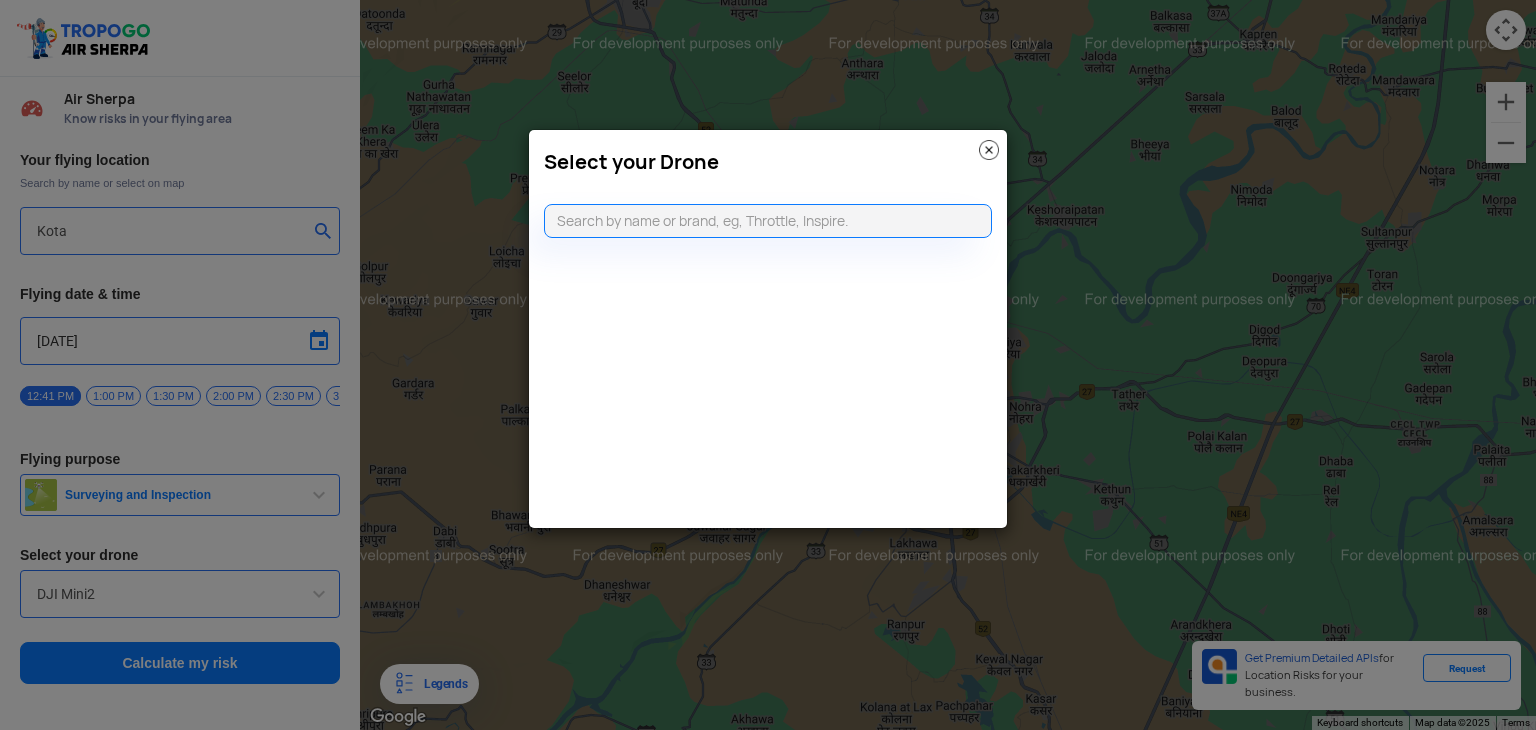 click 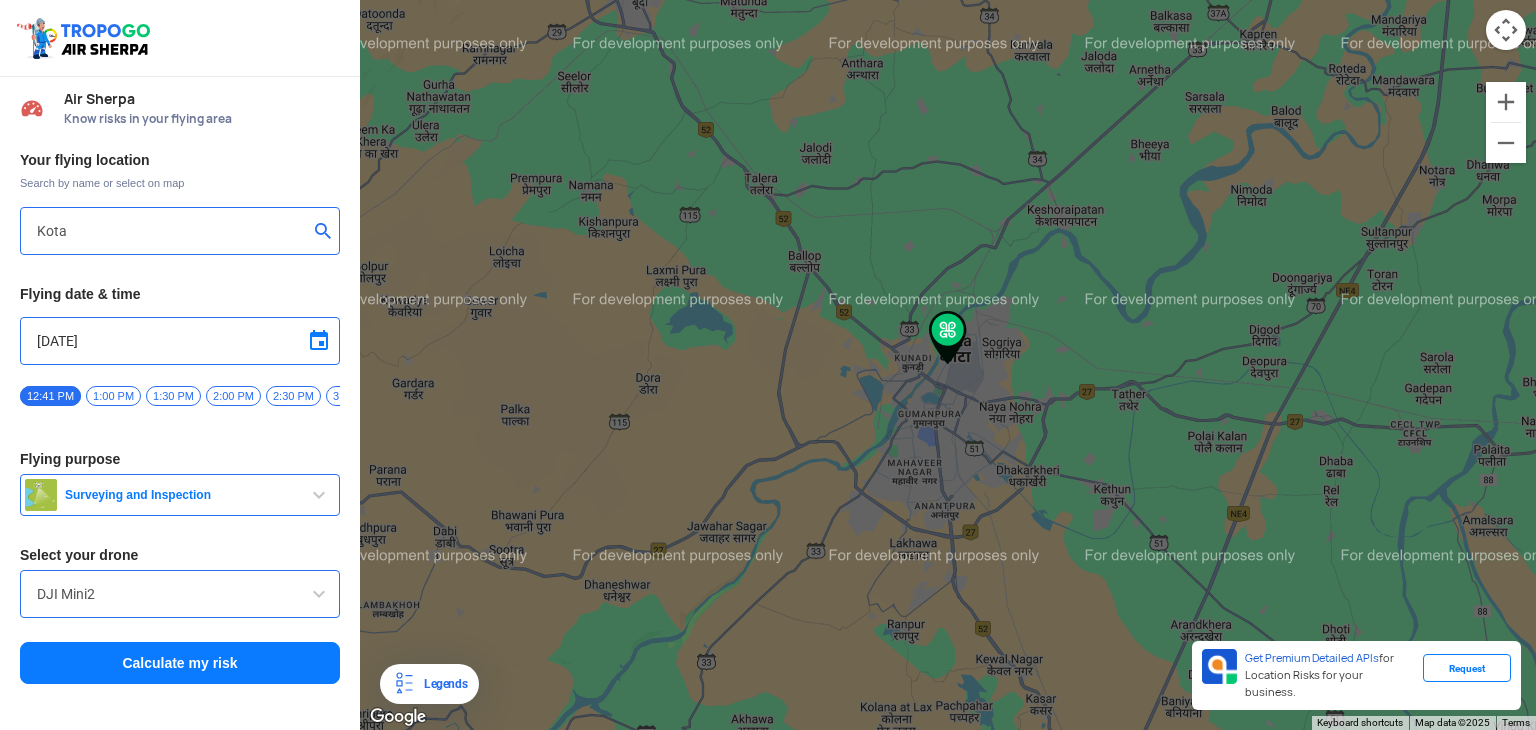 click on "Your flying location Search by name or select on map Kota Flying date & time [DATE] 12:41 PM 1:00 PM 1:30 PM 2:00 PM 2:30 PM 3:00 PM 3:30 PM 4:00 PM 4:30 PM 5:00 PM 5:30 PM 6:00 PM 6:30 PM 7:00 PM 7:30 PM 8:00 PM 8:30 PM 9:00 PM 9:30 PM 10:00 PM 10:30 PM 11:00 PM 11:30 PM Flying purpose Surveying and Inspection Surveying and Inspection Agriculture Film and Photography Training Delivery and Logistics Hardware Testing (OEM) and Test Flying (modification) Security Emergency Services (Time Critical Applications) Search and Rescue Academy/Research Sporting Entertainment Recreational Select your drone DJI Mini2  Calculate my risk" at bounding box center (180, 418) 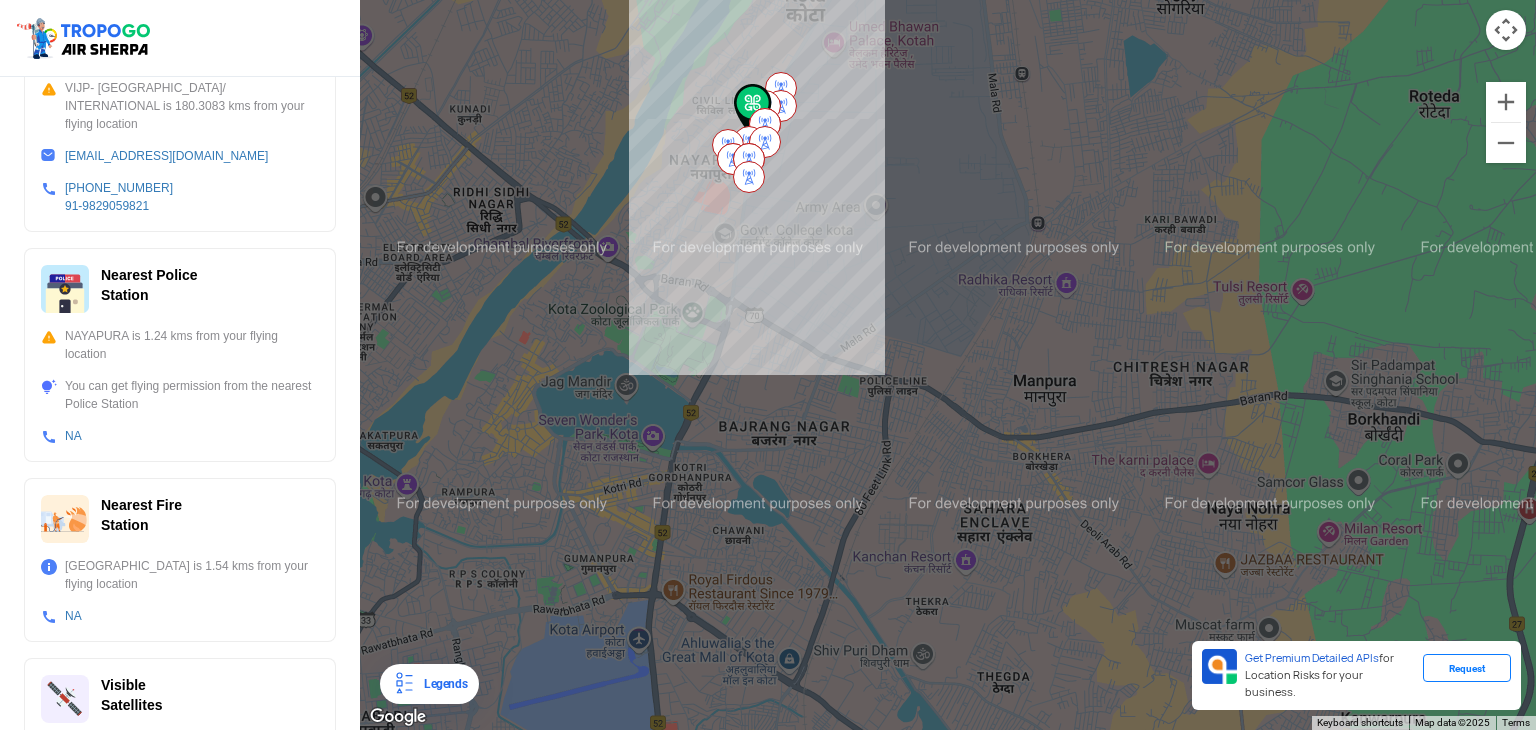 scroll, scrollTop: 684, scrollLeft: 0, axis: vertical 